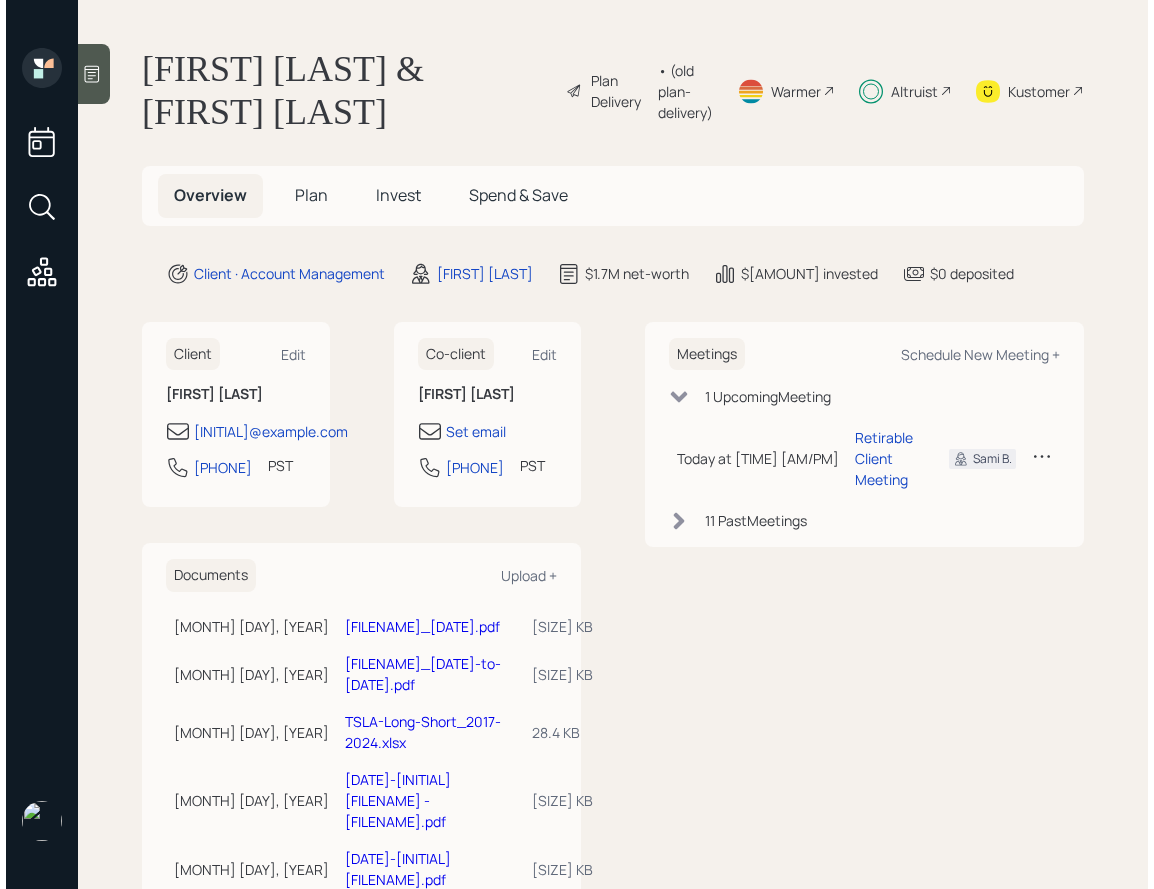 scroll, scrollTop: 0, scrollLeft: 0, axis: both 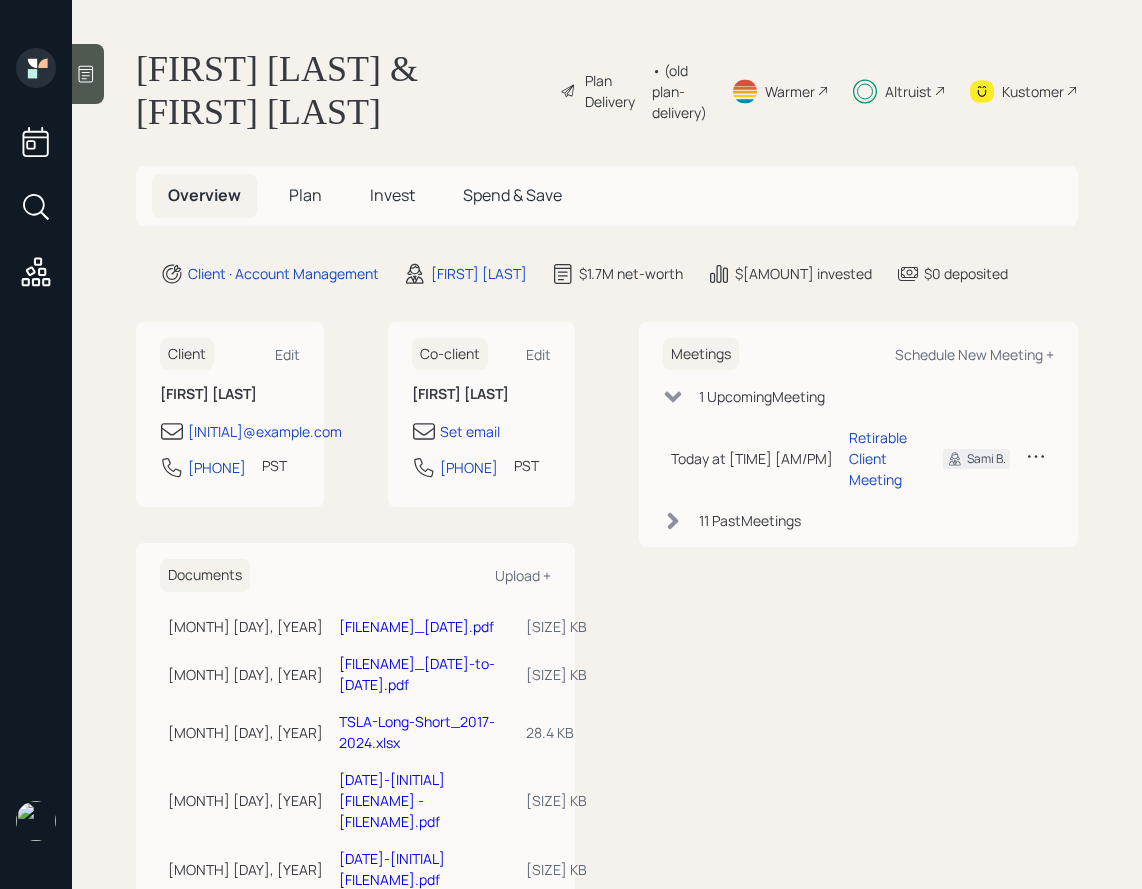 click on "Plan" at bounding box center [305, 195] 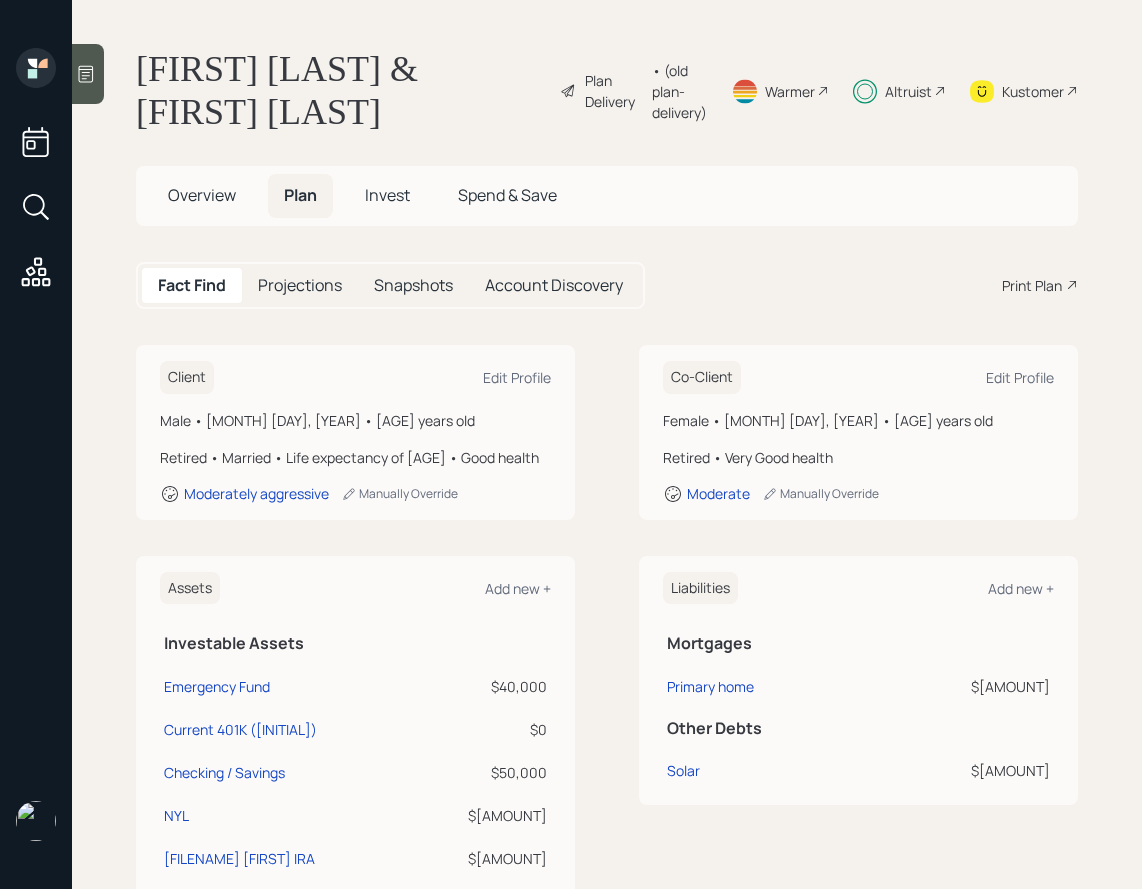 click on "Overview" at bounding box center (202, 195) 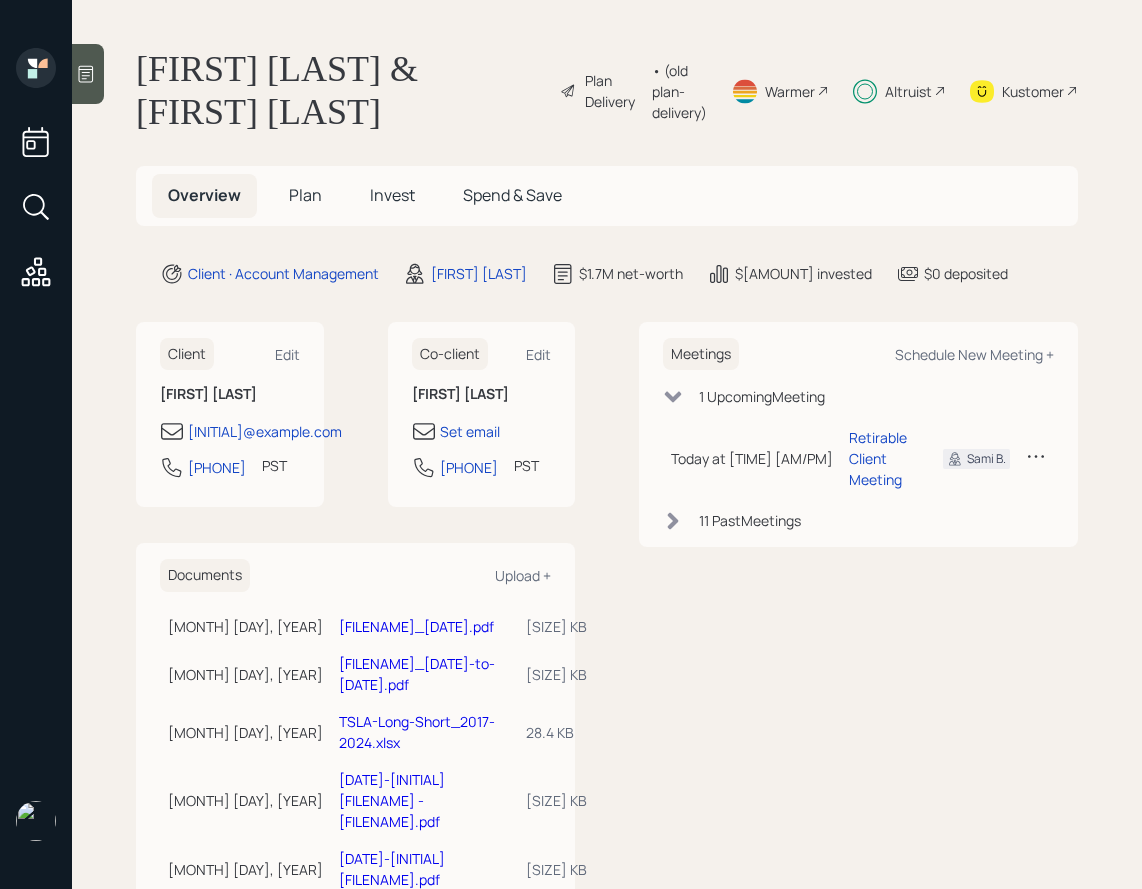 click on "Invest" at bounding box center [305, 195] 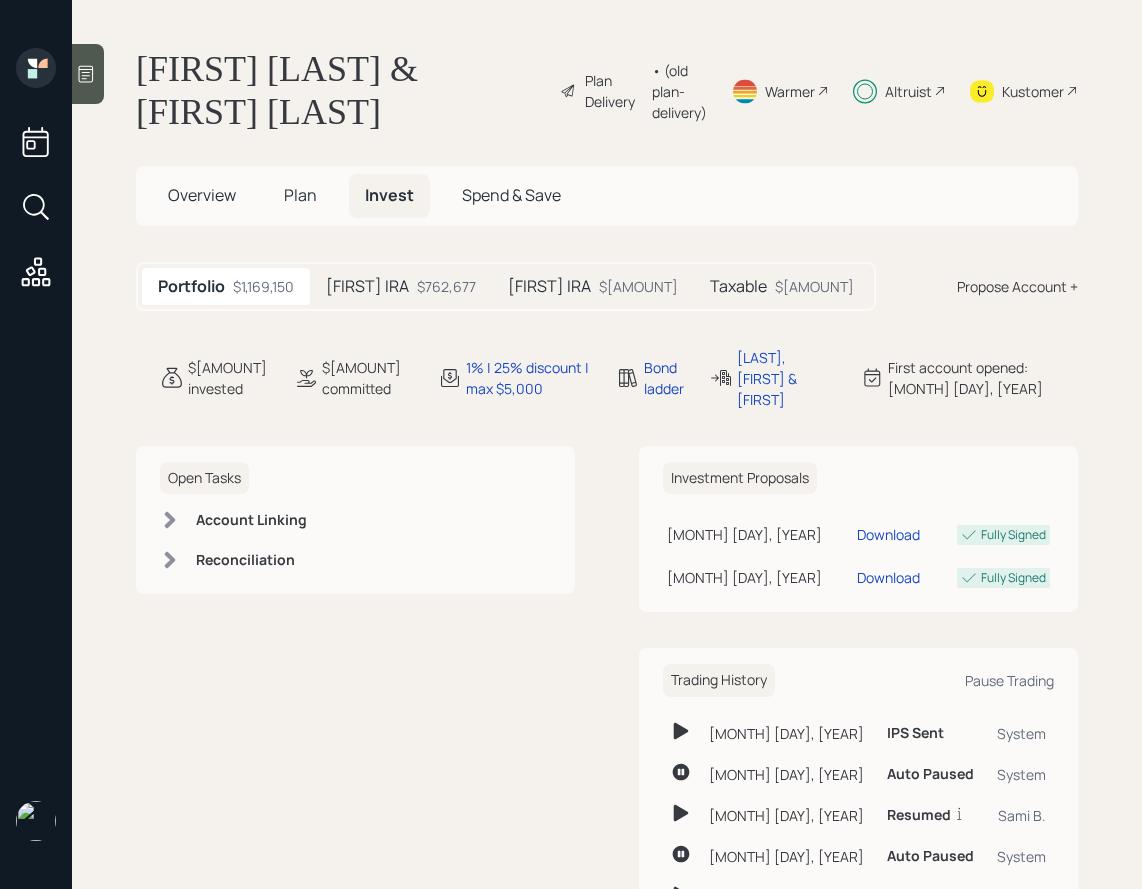 click on "• (old plan-delivery)" at bounding box center (679, 91) 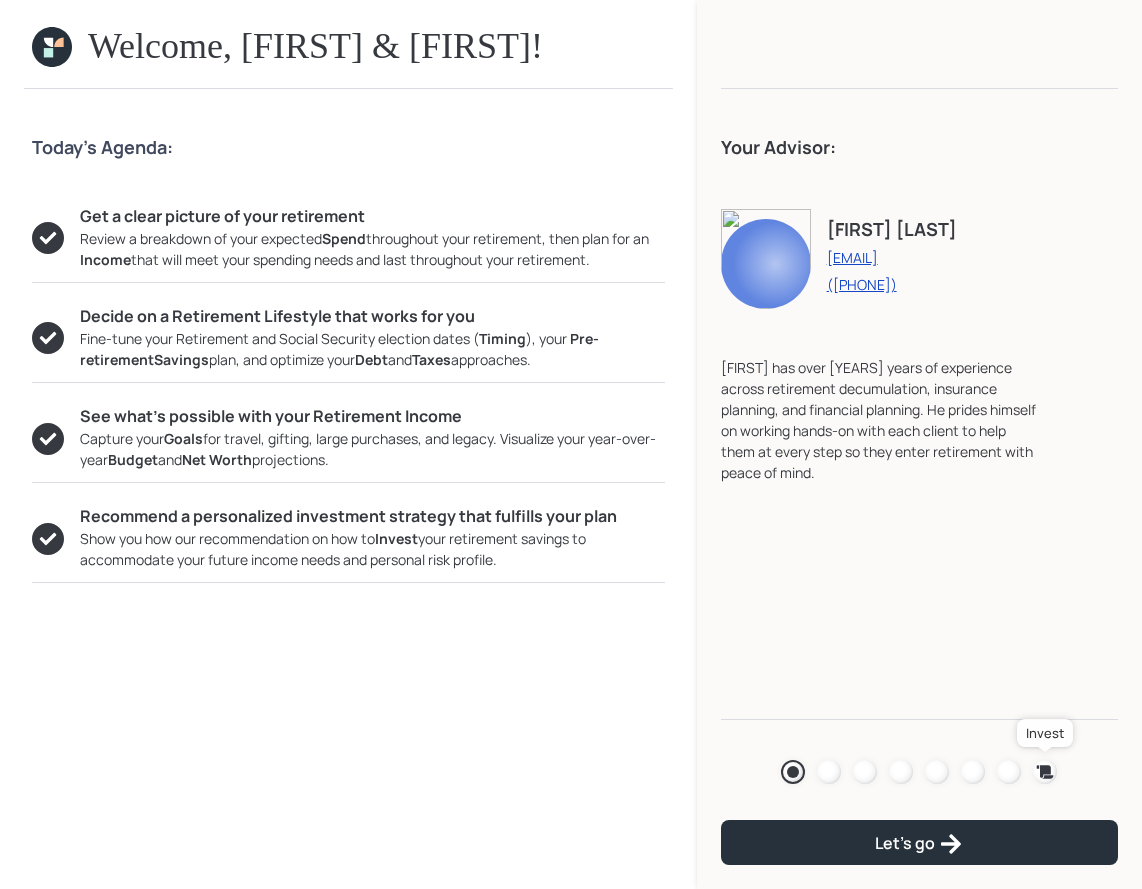 click at bounding box center [1045, 772] 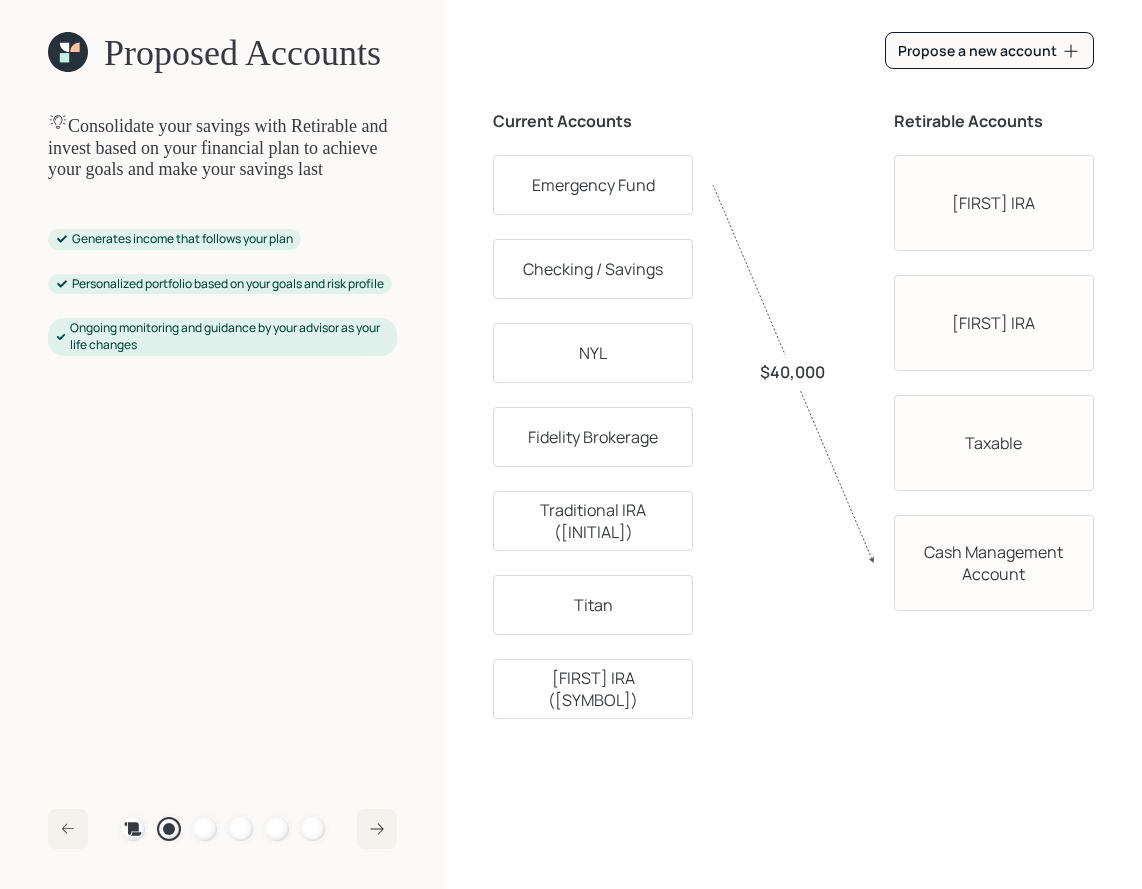 click on "Plan Recommended Accounts Investment Strategy Portfolio Details Pricing Become a Client" at bounding box center (223, 829) 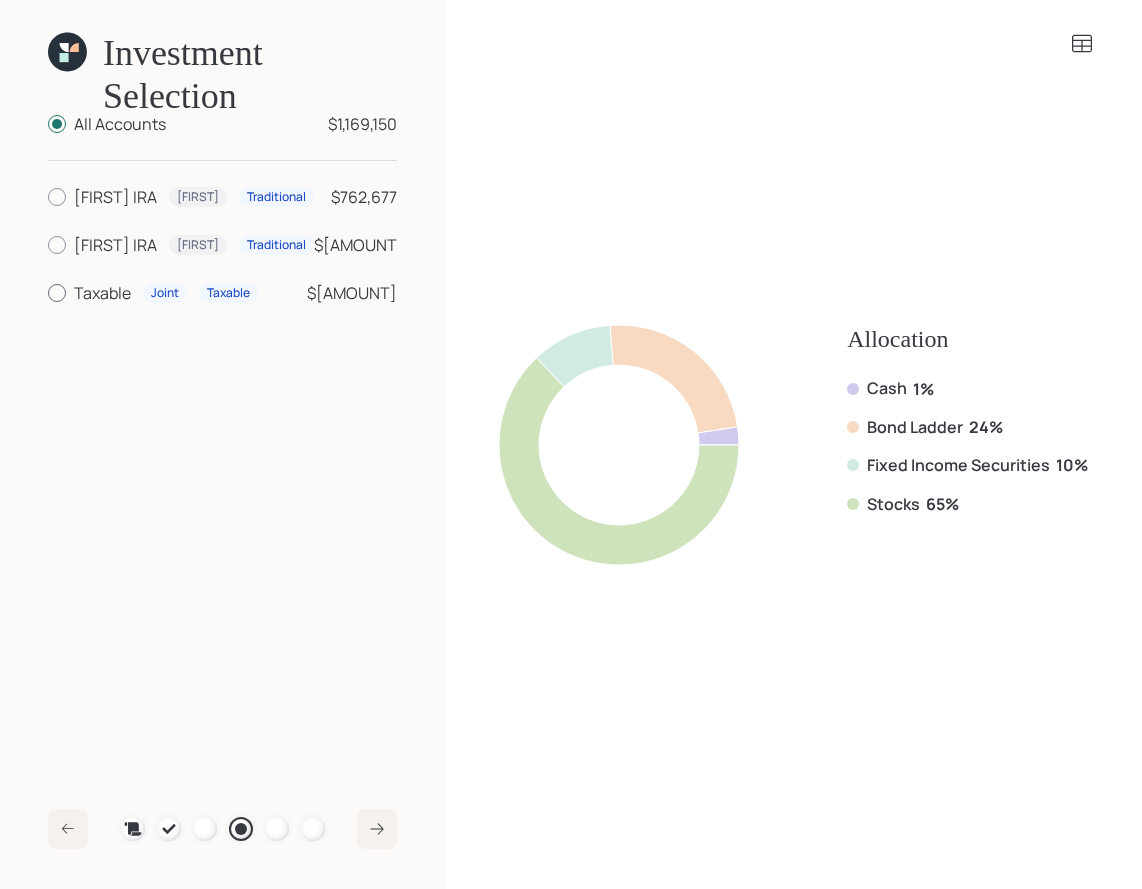 click on "Taxable" at bounding box center [115, 197] 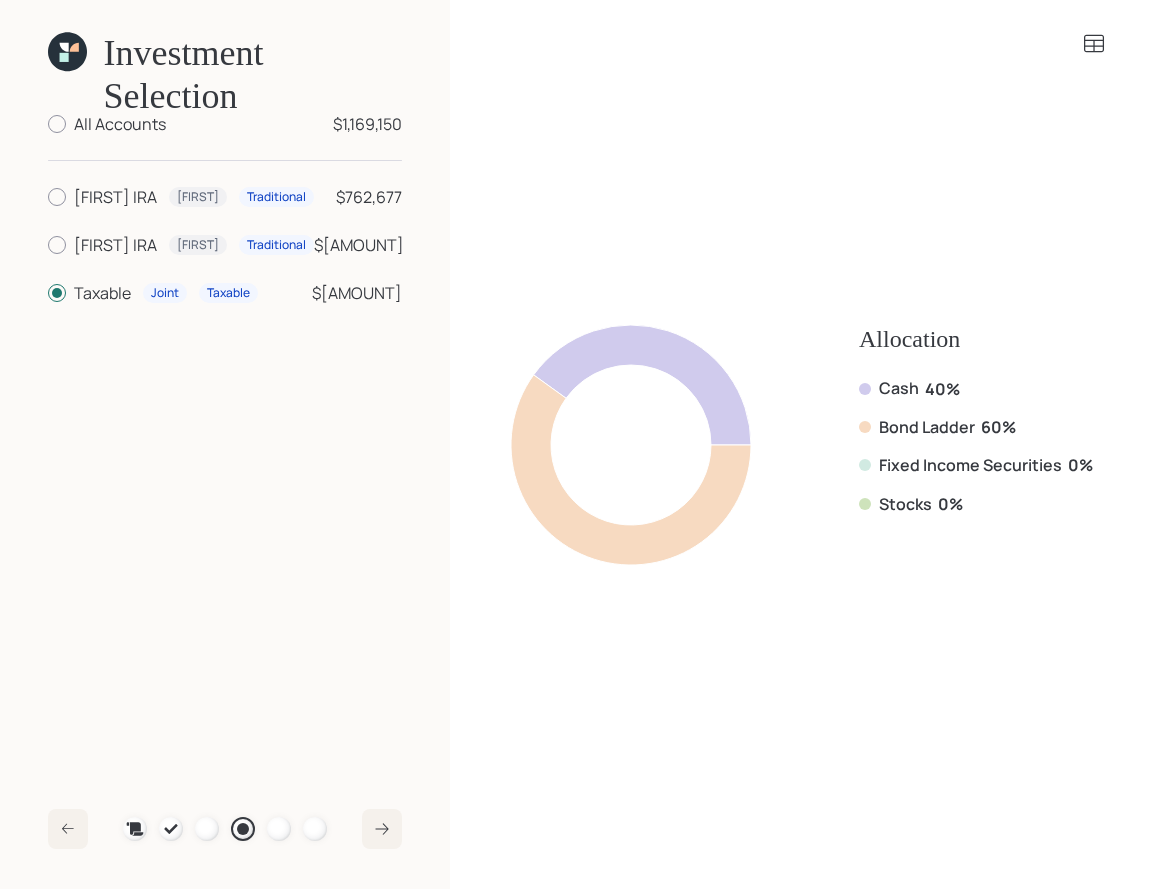 click at bounding box center [64, 57] 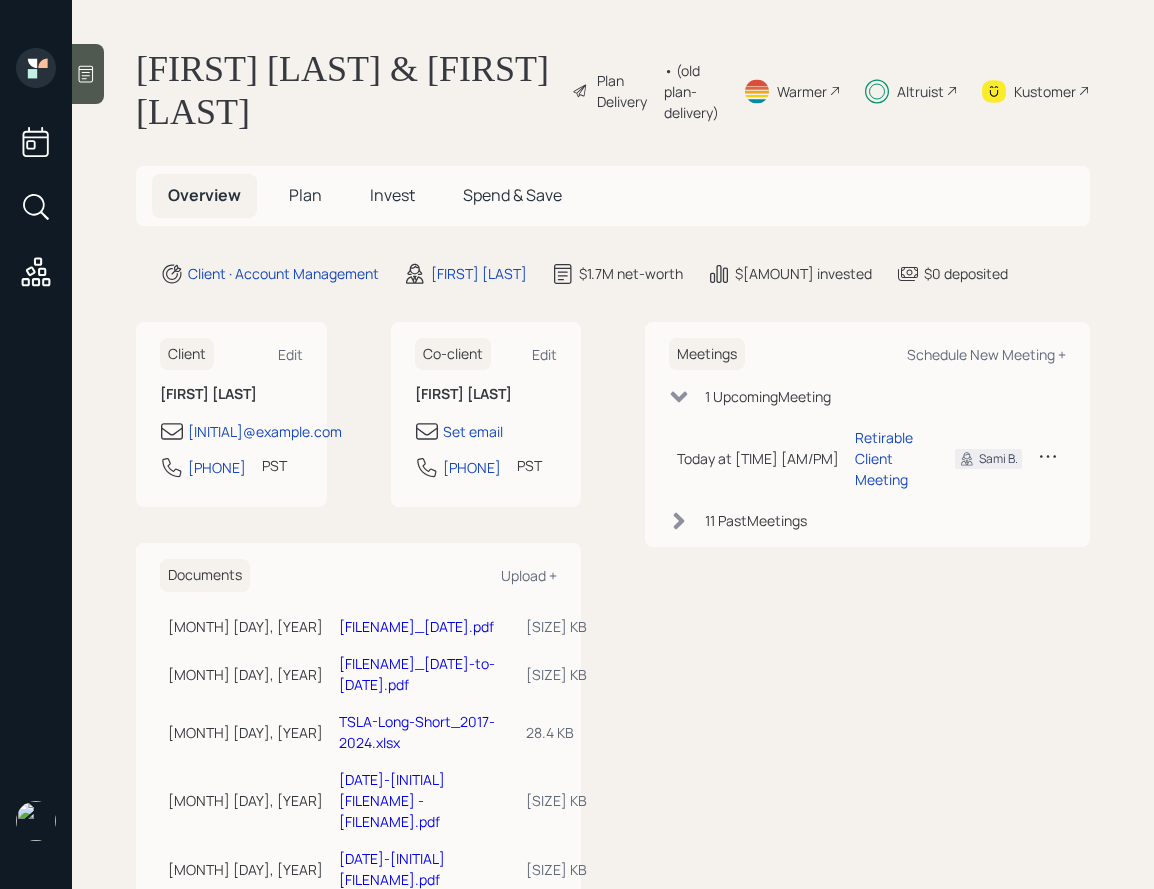 click on "Plan Delivery" at bounding box center (625, 91) 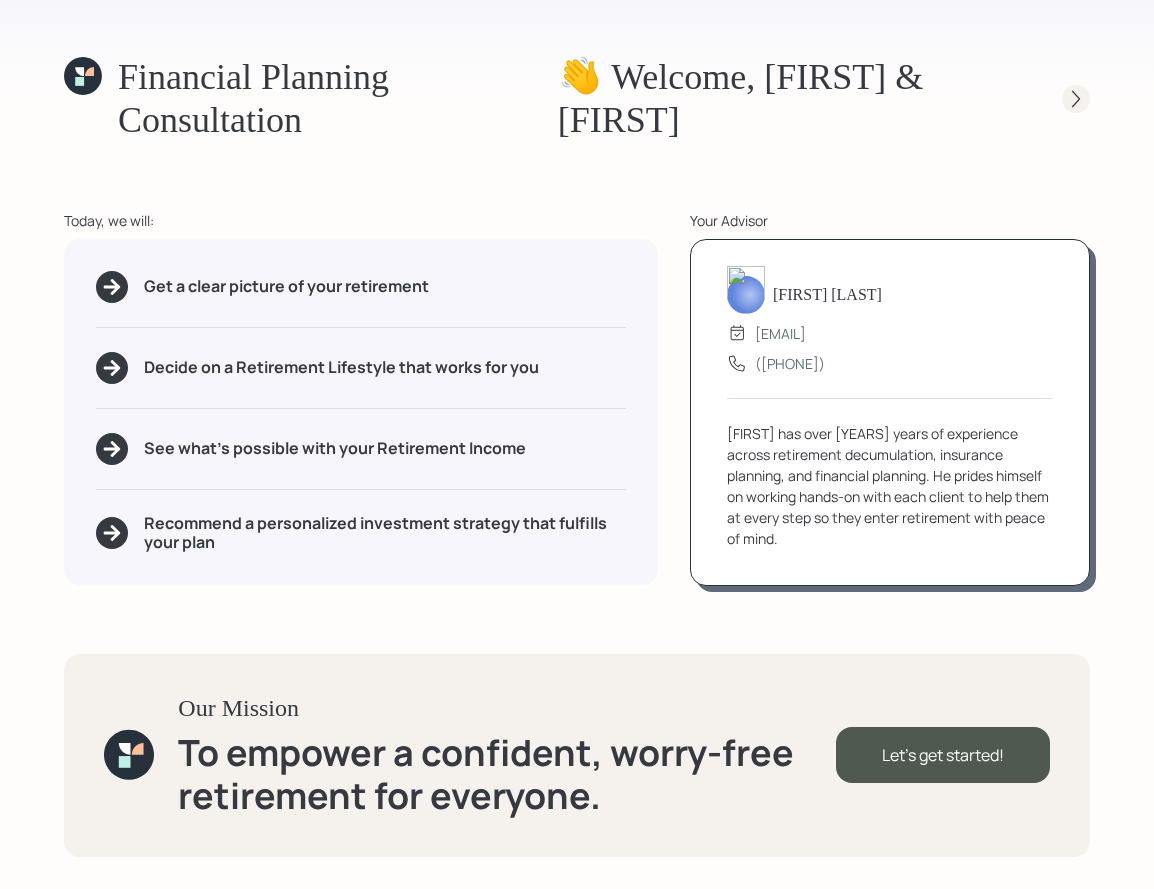 click at bounding box center (1076, 99) 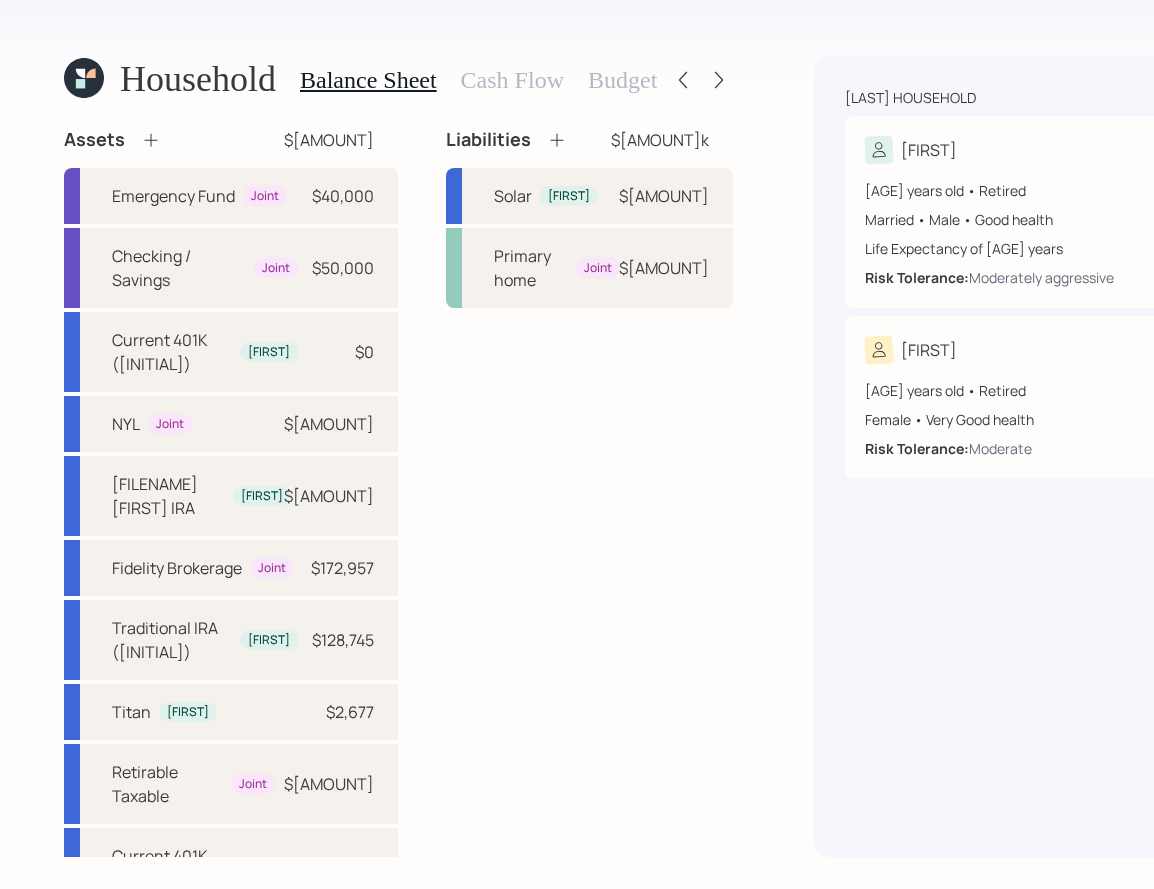 click on "[LAST] household" at bounding box center (1013, 98) 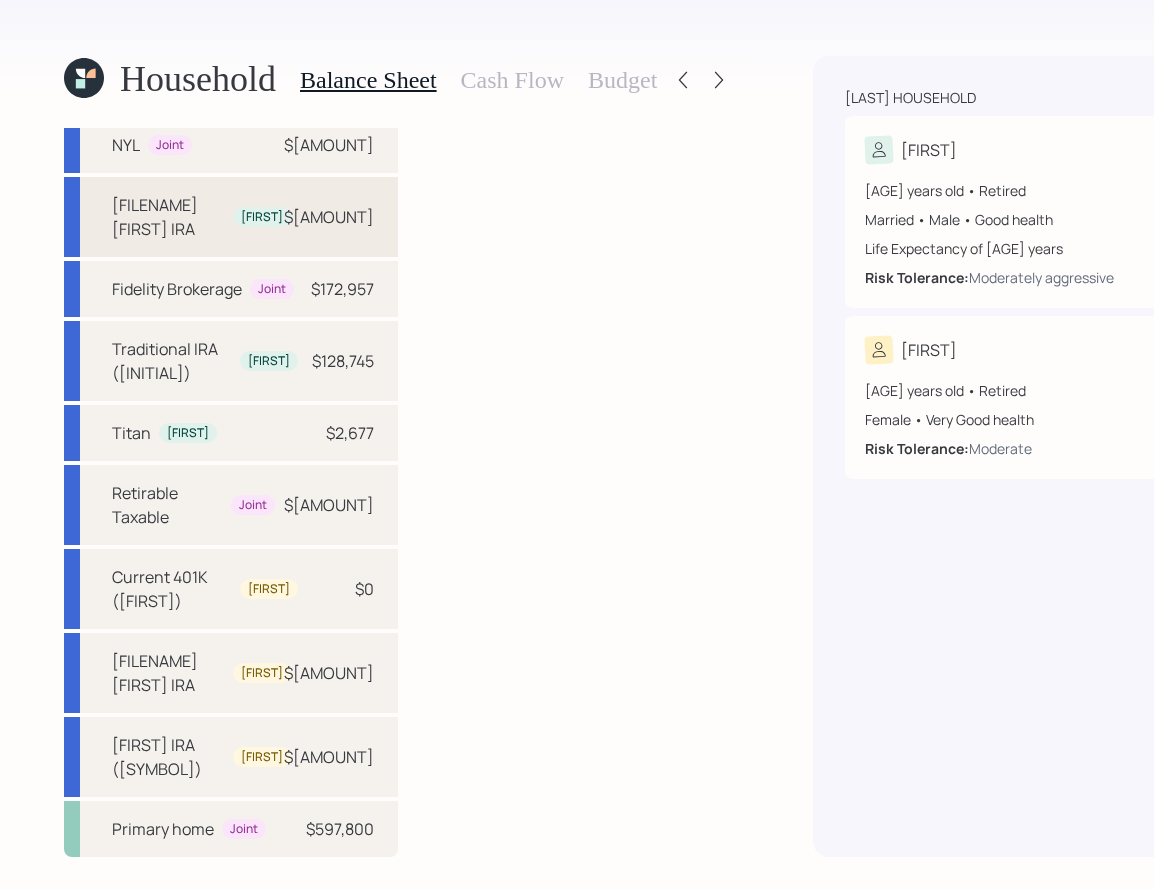 scroll, scrollTop: 0, scrollLeft: 0, axis: both 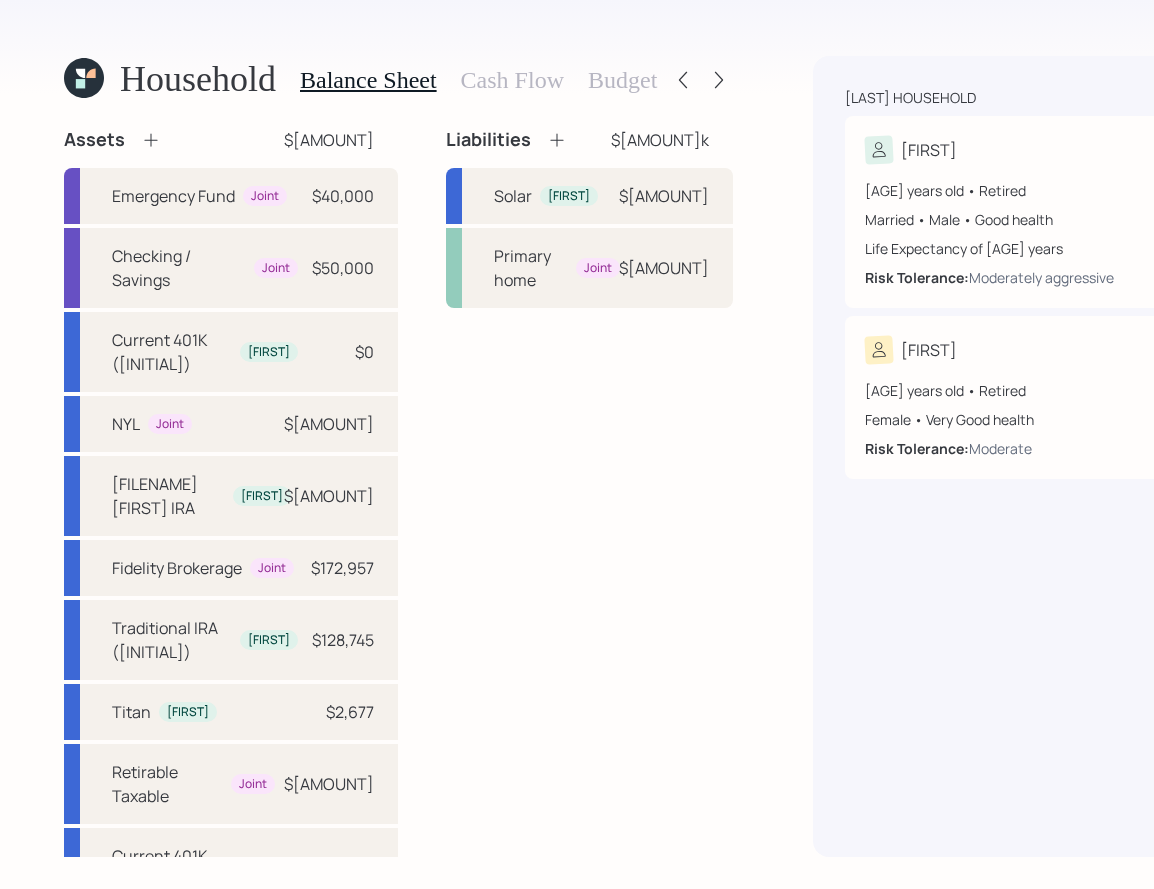 click at bounding box center [84, 78] 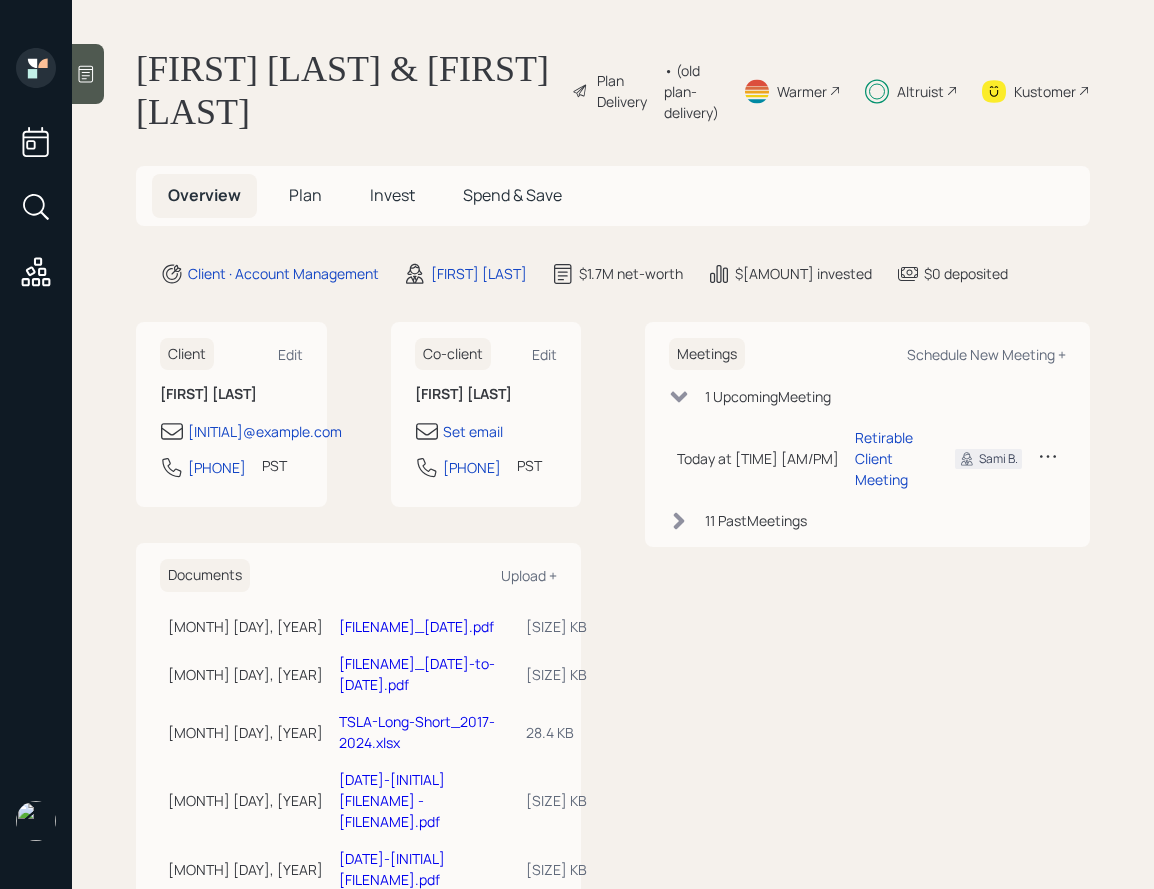 click on "Plan Delivery" at bounding box center [625, 91] 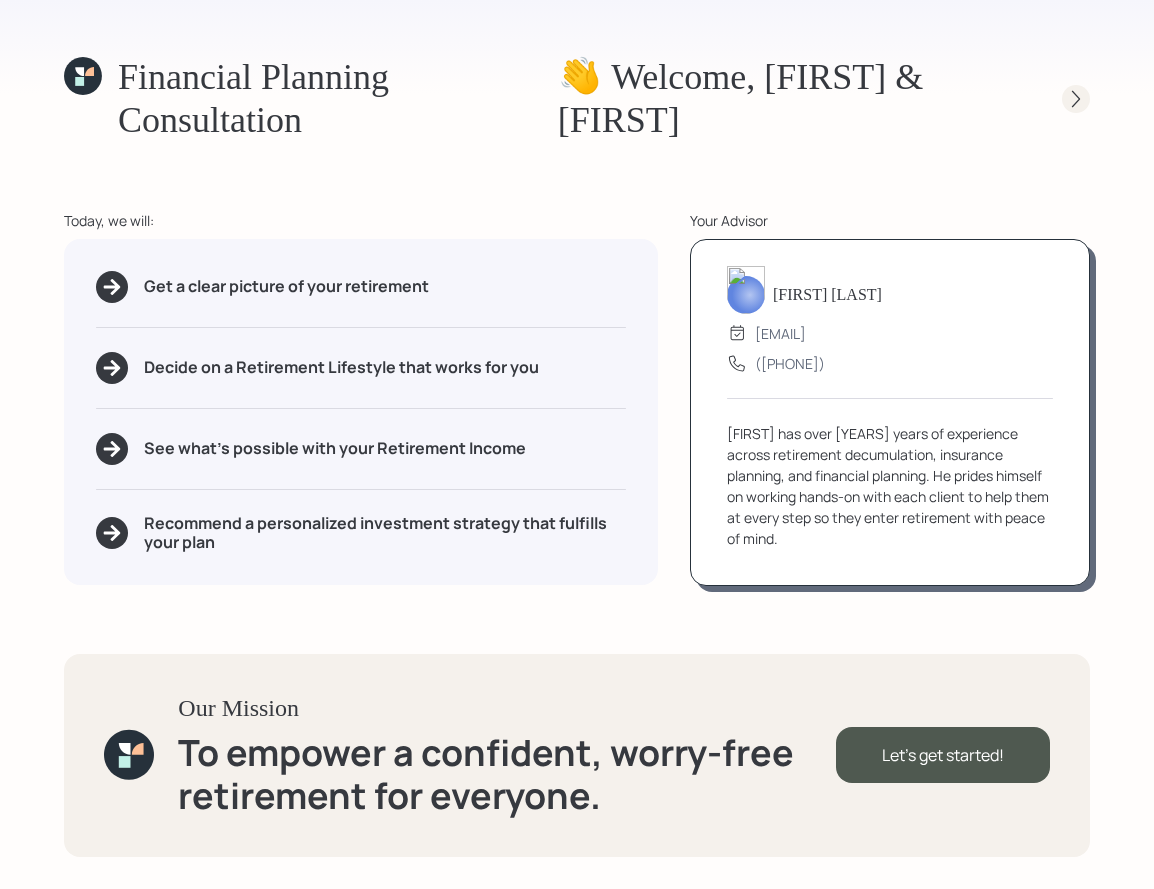 click at bounding box center (1076, 99) 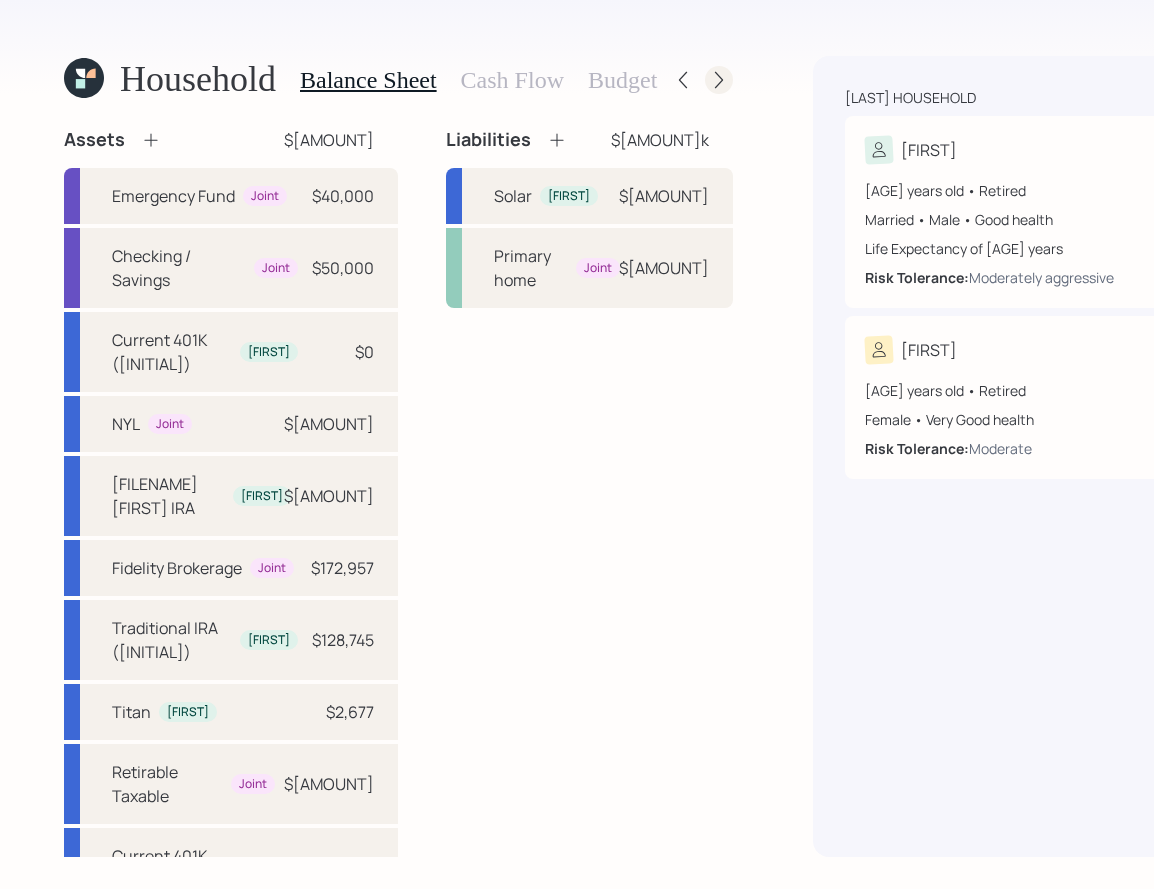 click at bounding box center (719, 80) 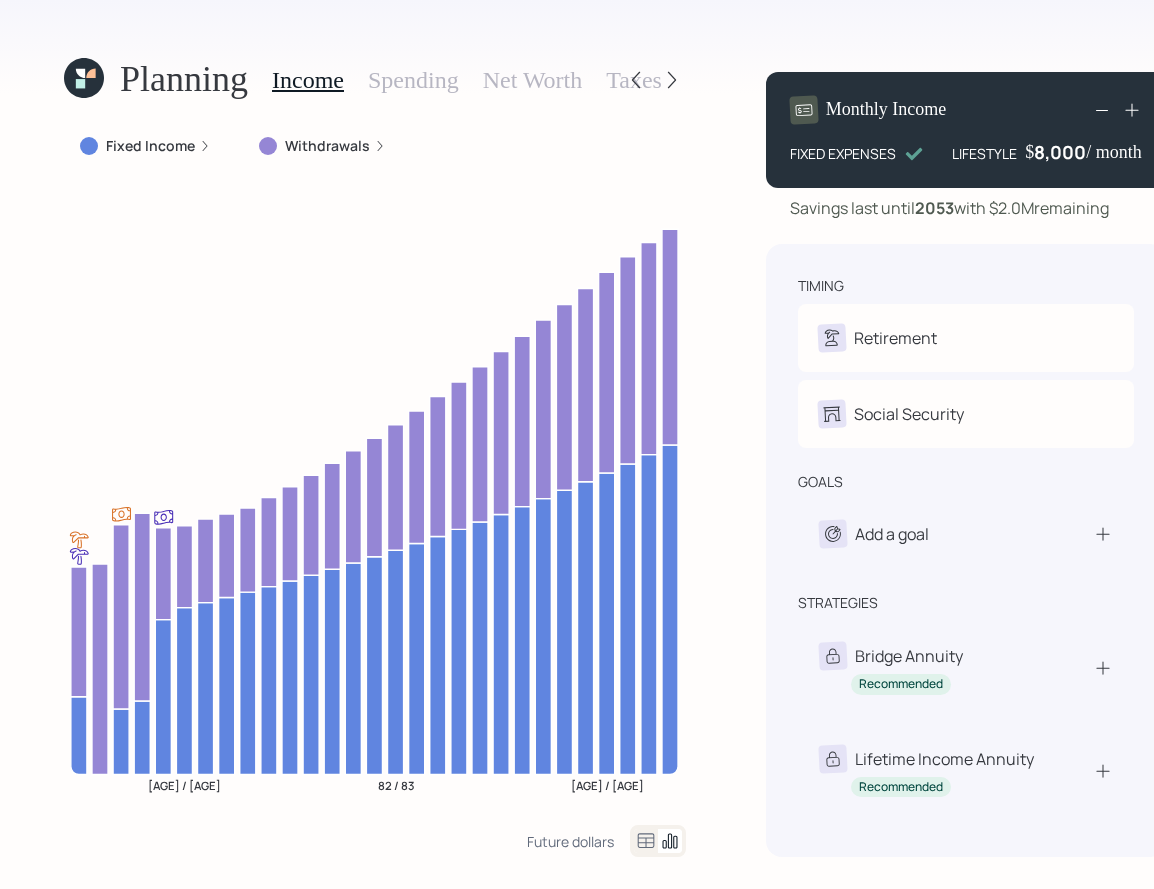 click on "[AGE] / [AGE] [AGE] / [AGE] [AGE] / [AGE]" at bounding box center (375, 502) 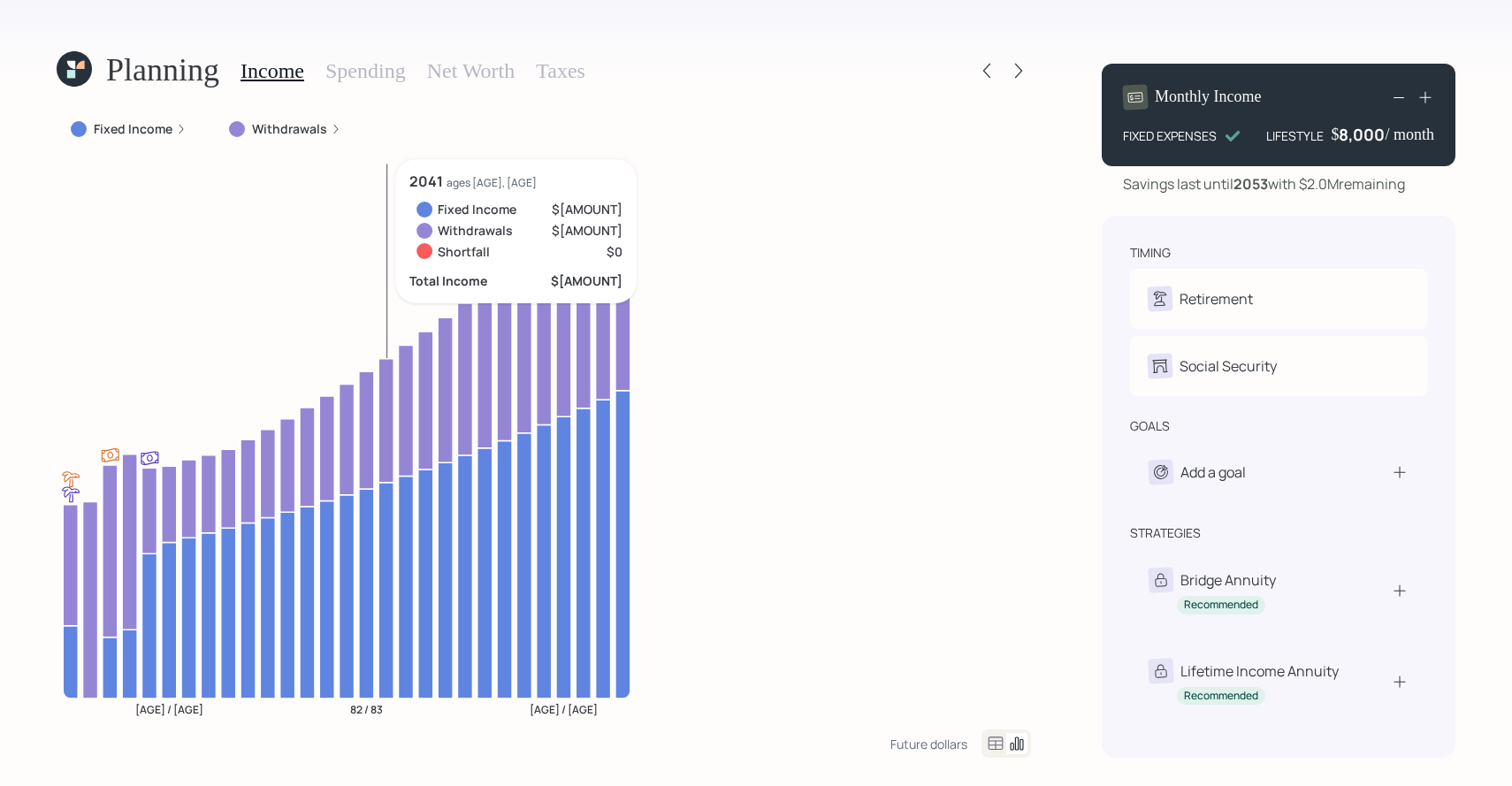 scroll, scrollTop: 0, scrollLeft: 0, axis: both 